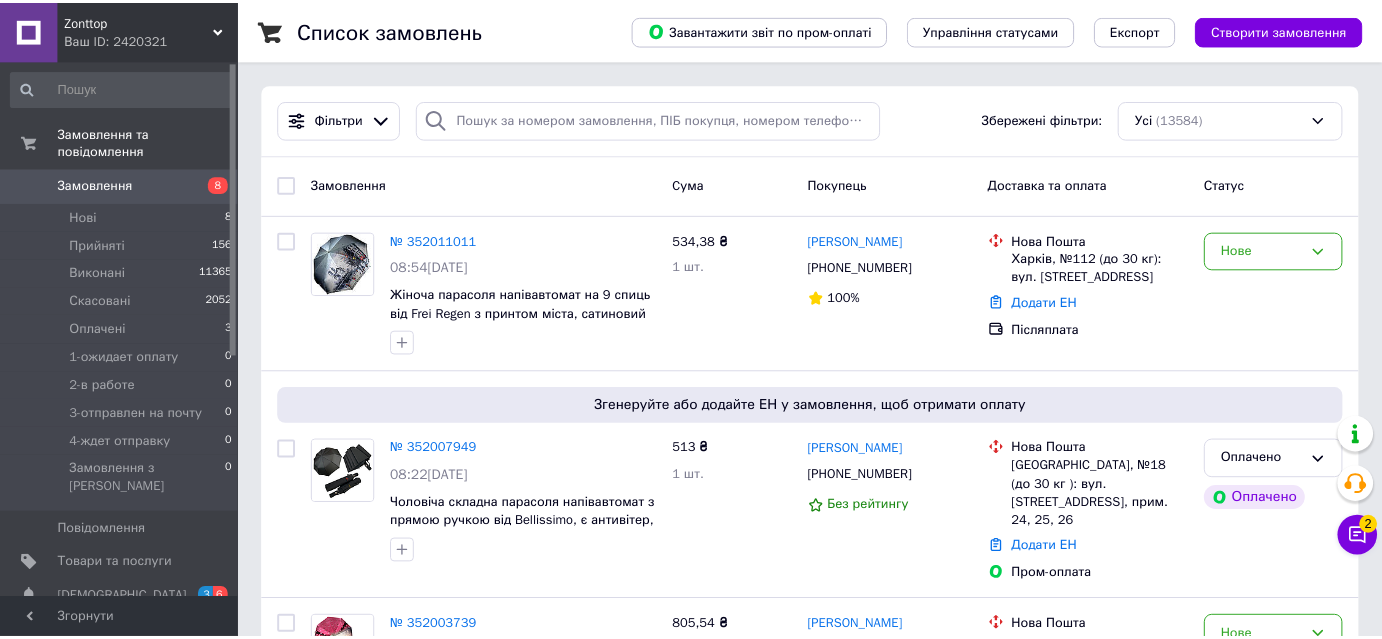 scroll, scrollTop: 0, scrollLeft: 0, axis: both 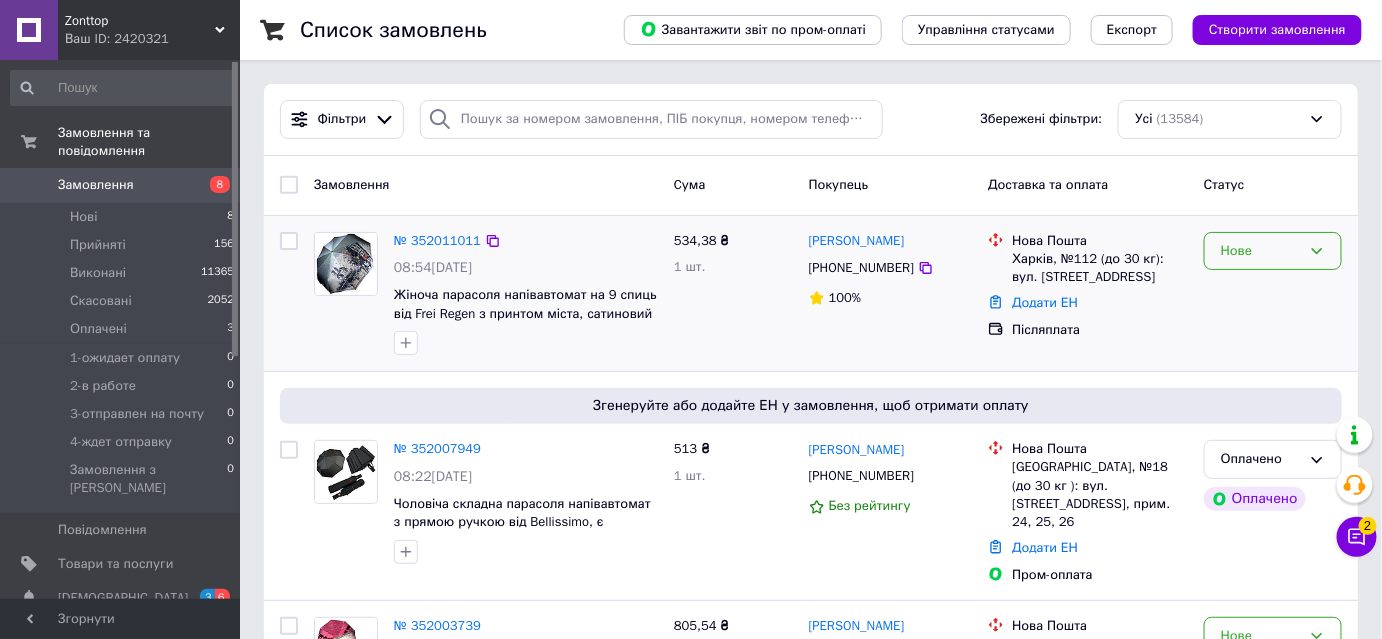 click on "Нове" at bounding box center [1261, 251] 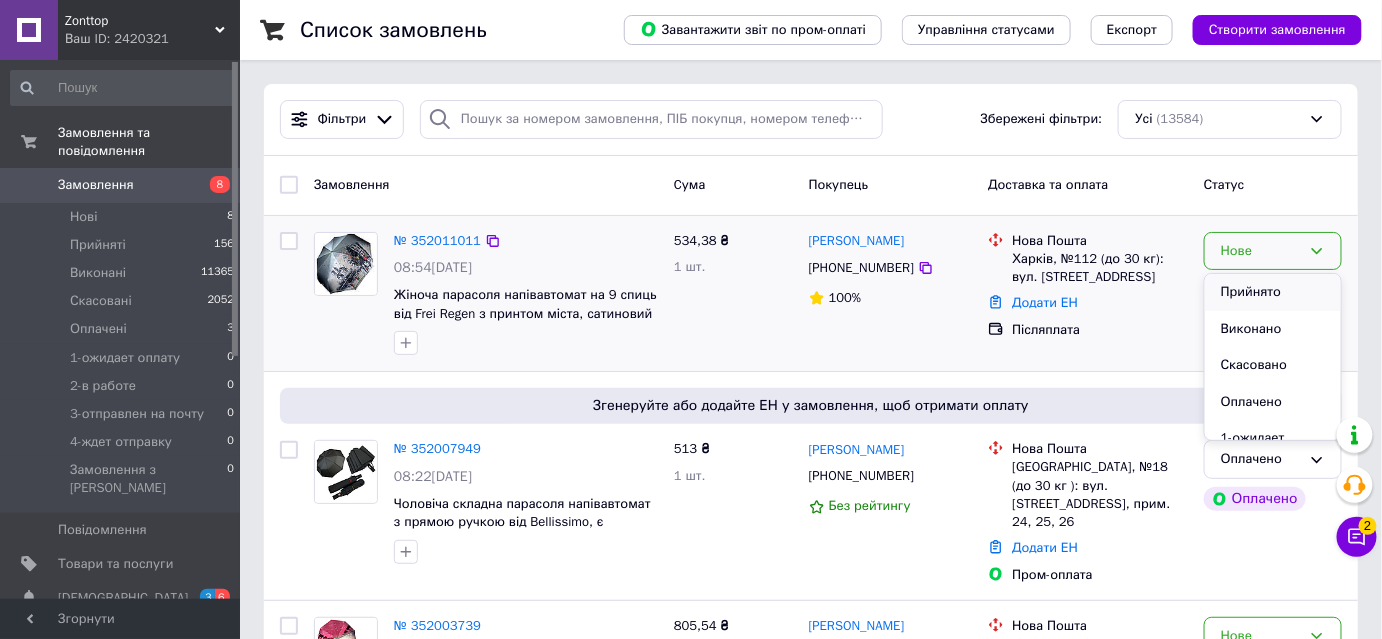 click on "Прийнято" at bounding box center (1273, 292) 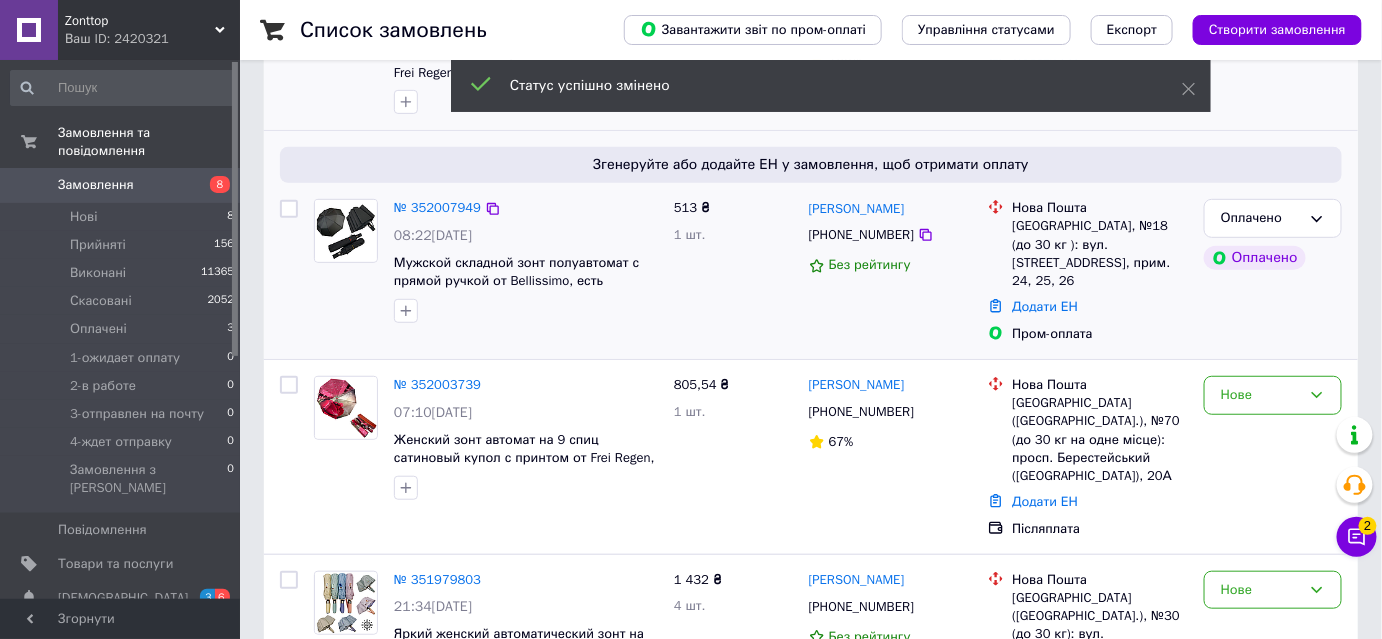 scroll, scrollTop: 272, scrollLeft: 0, axis: vertical 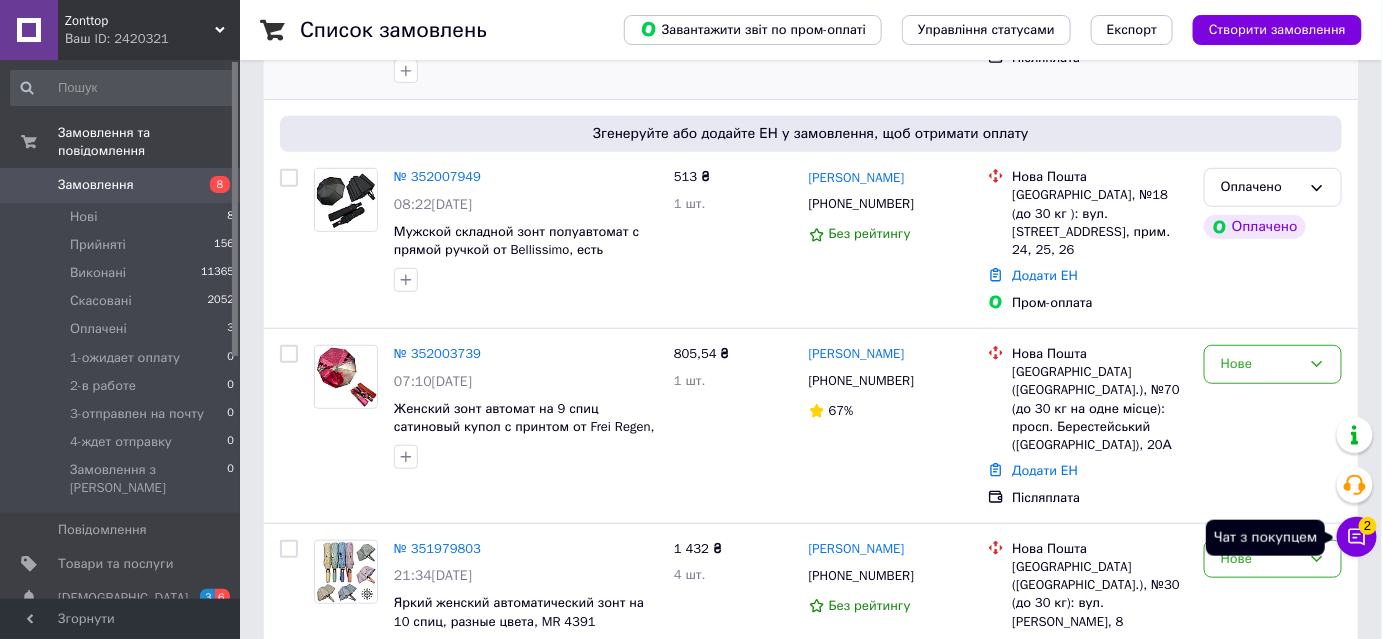 click 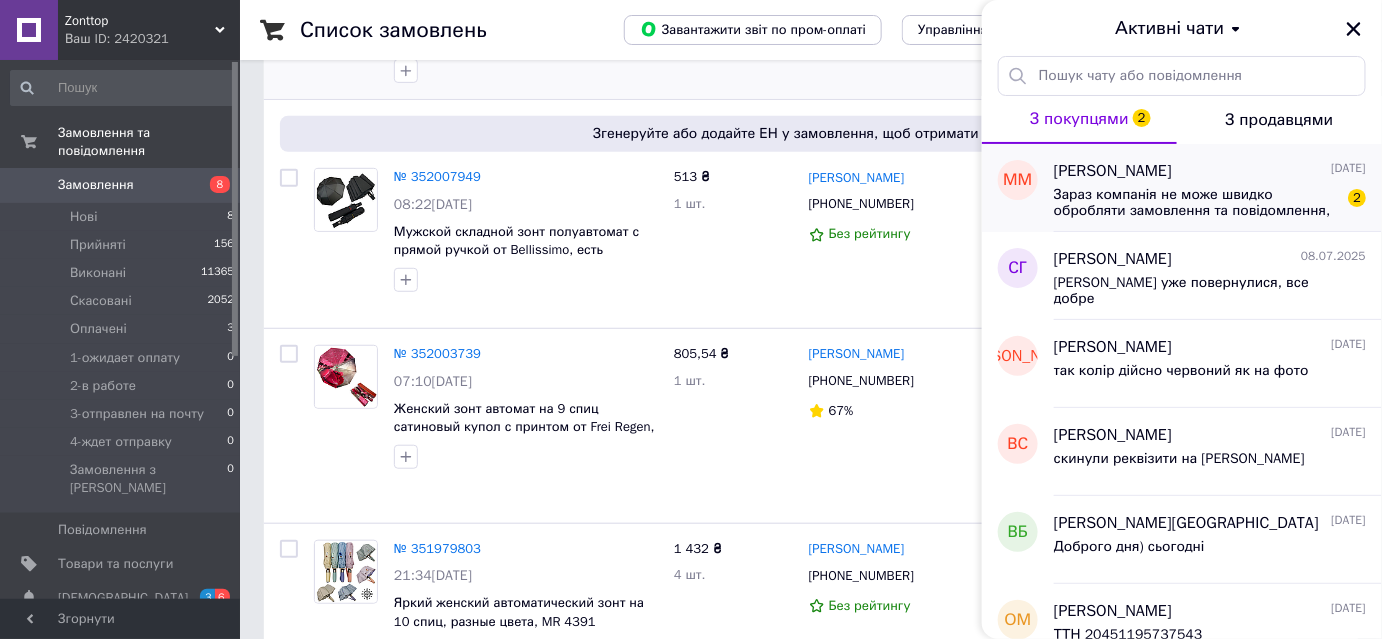 click on "Зараз компанія не може швидко обробляти замовлення та повідомлення,
оскільки за її графіком роботи сьогодні вихідний. Ваша заявка буде опрацьована в найближчий робочий день." at bounding box center (1196, 203) 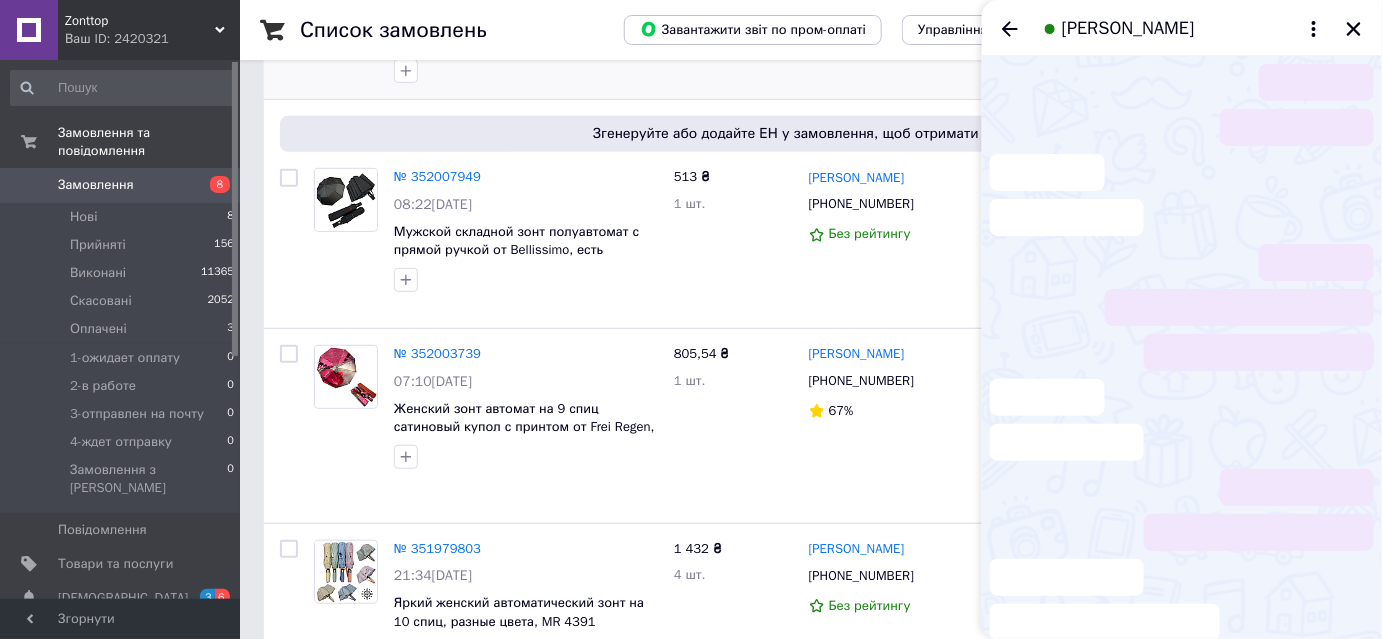 scroll, scrollTop: 1175, scrollLeft: 0, axis: vertical 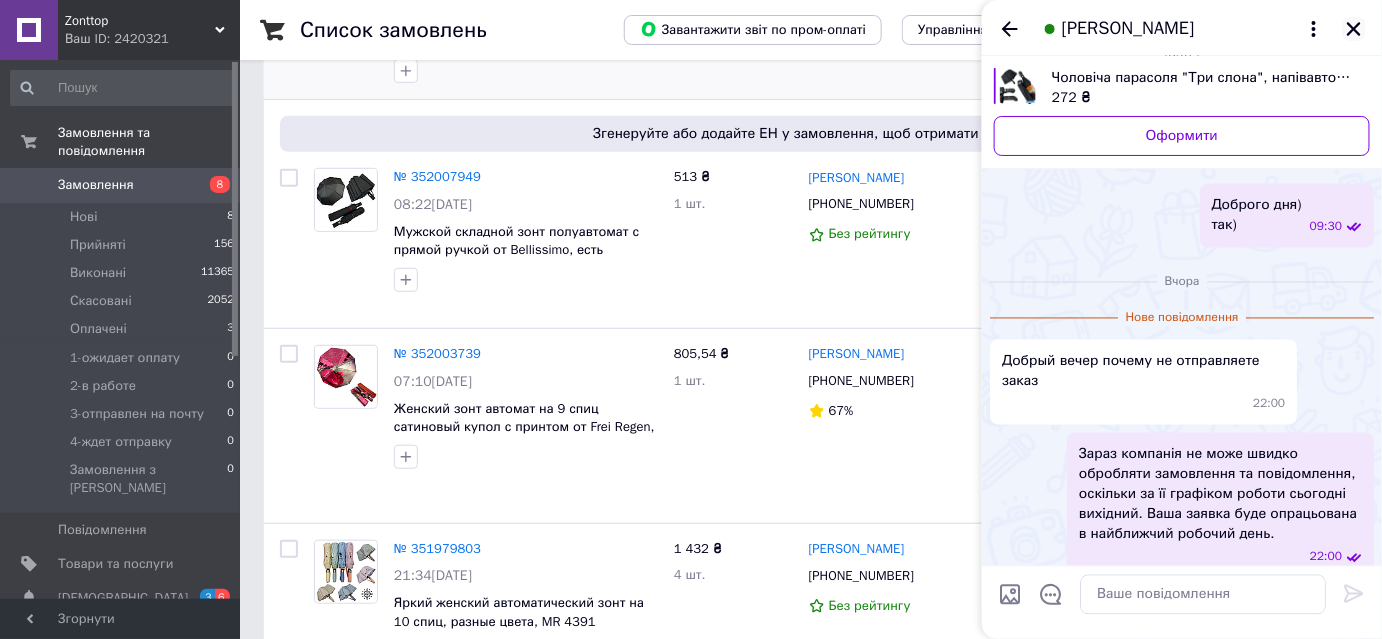 click 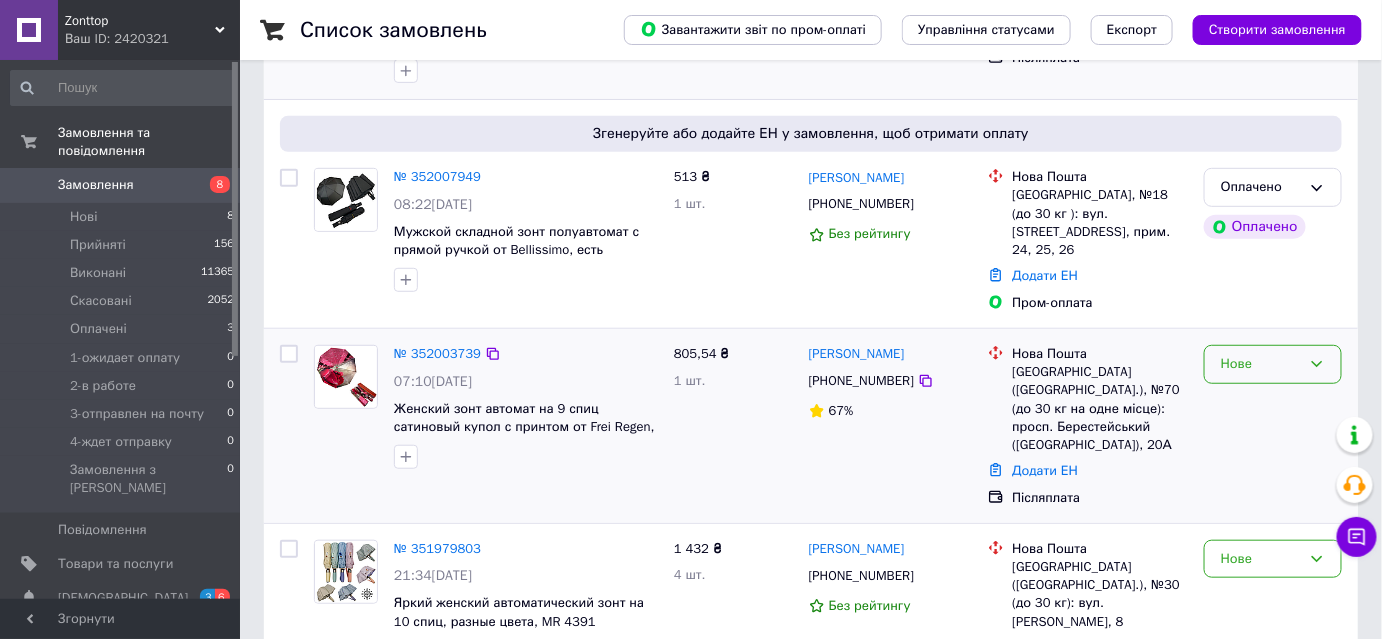 click on "Нове" at bounding box center [1273, 364] 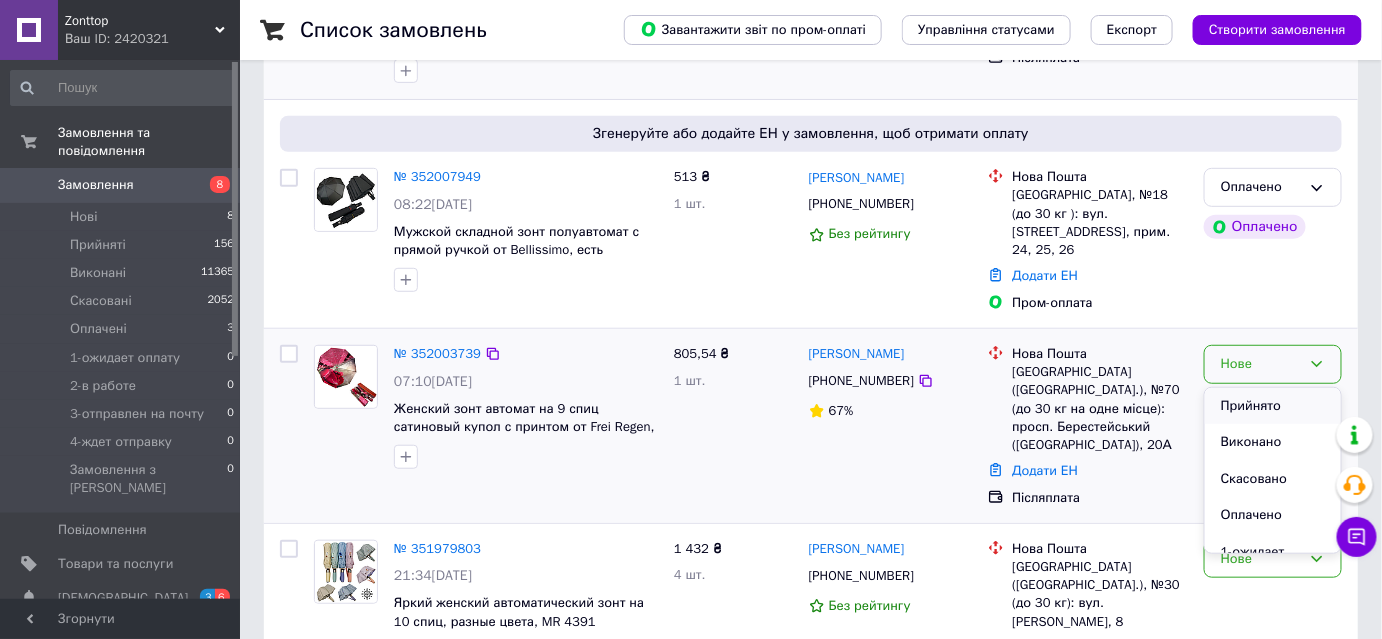 click on "Прийнято" at bounding box center [1273, 406] 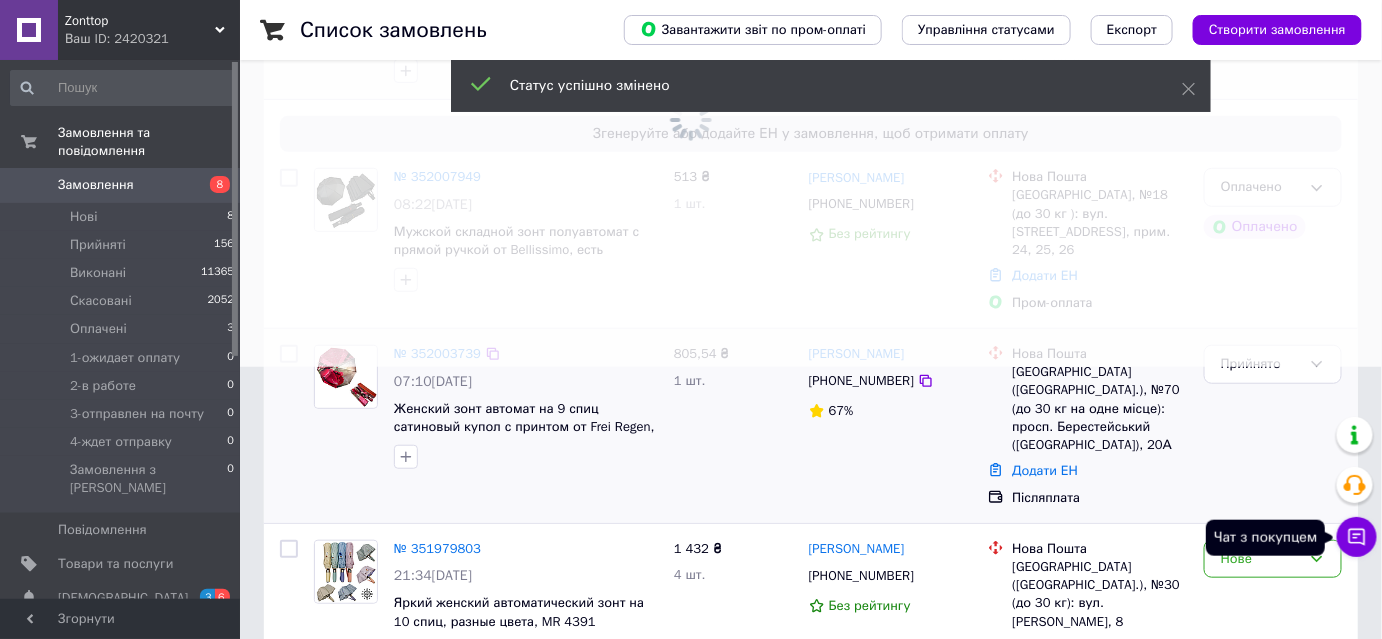 click 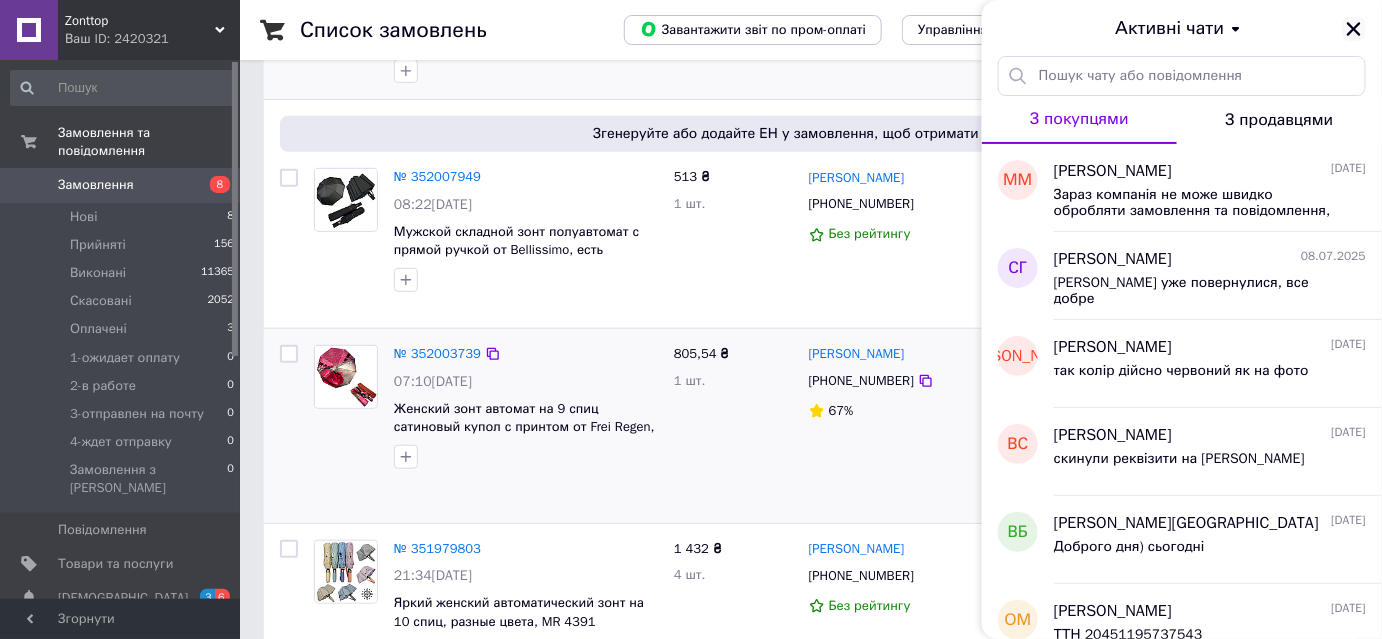 click 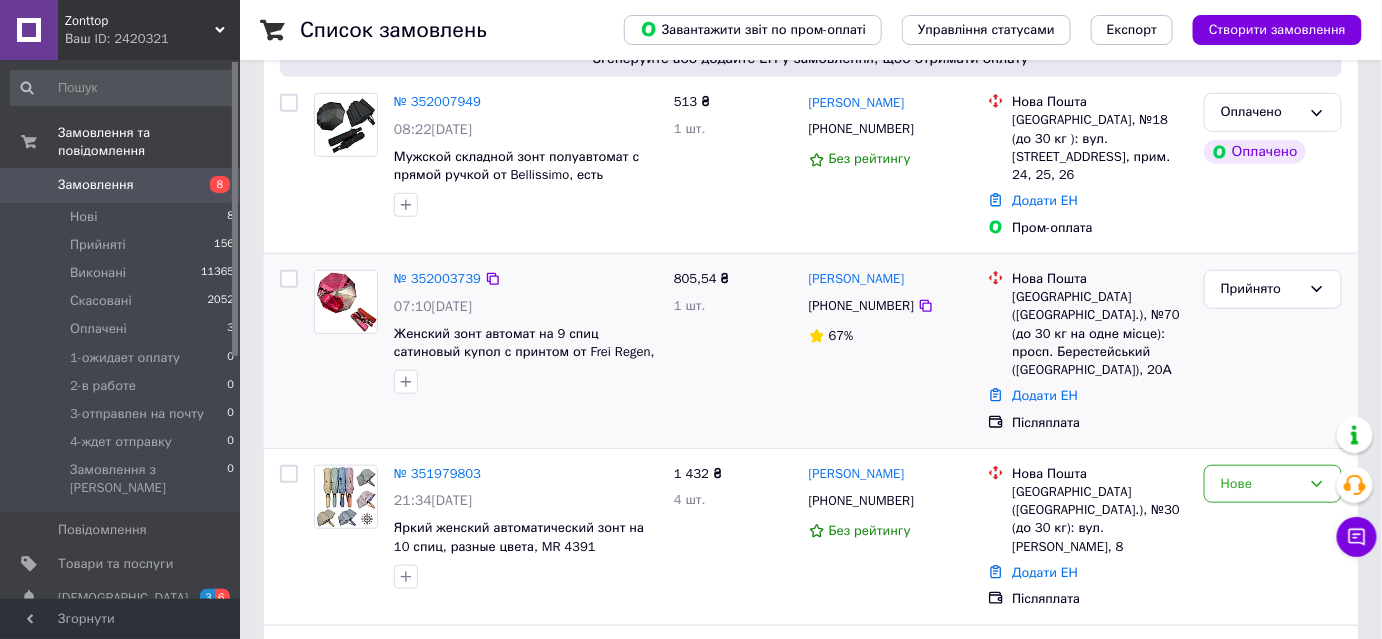 scroll, scrollTop: 454, scrollLeft: 0, axis: vertical 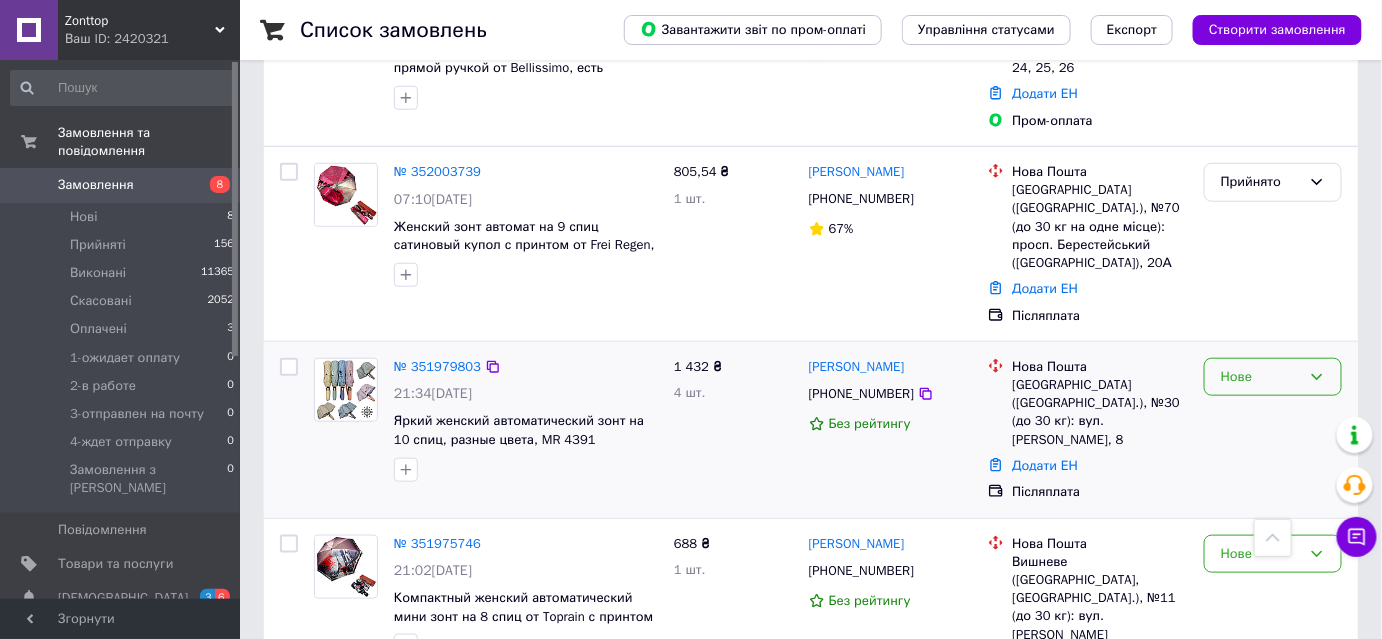 click on "Нове" at bounding box center (1261, 377) 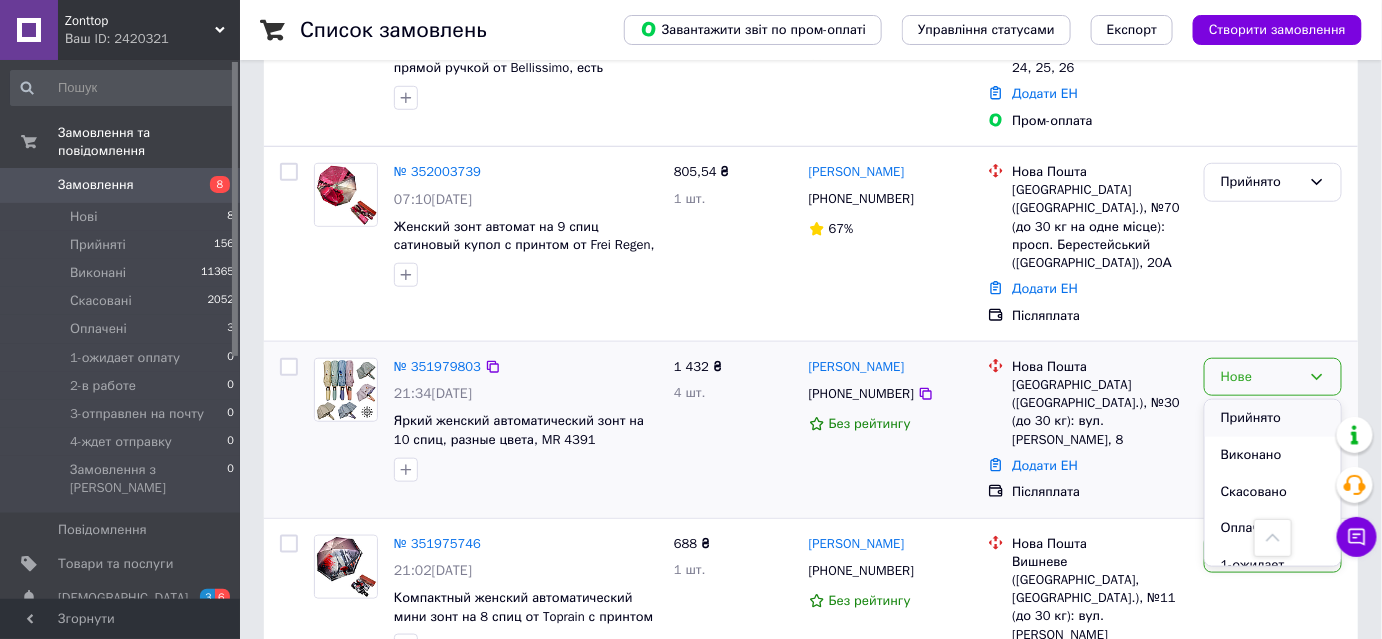 click on "Прийнято" at bounding box center [1273, 418] 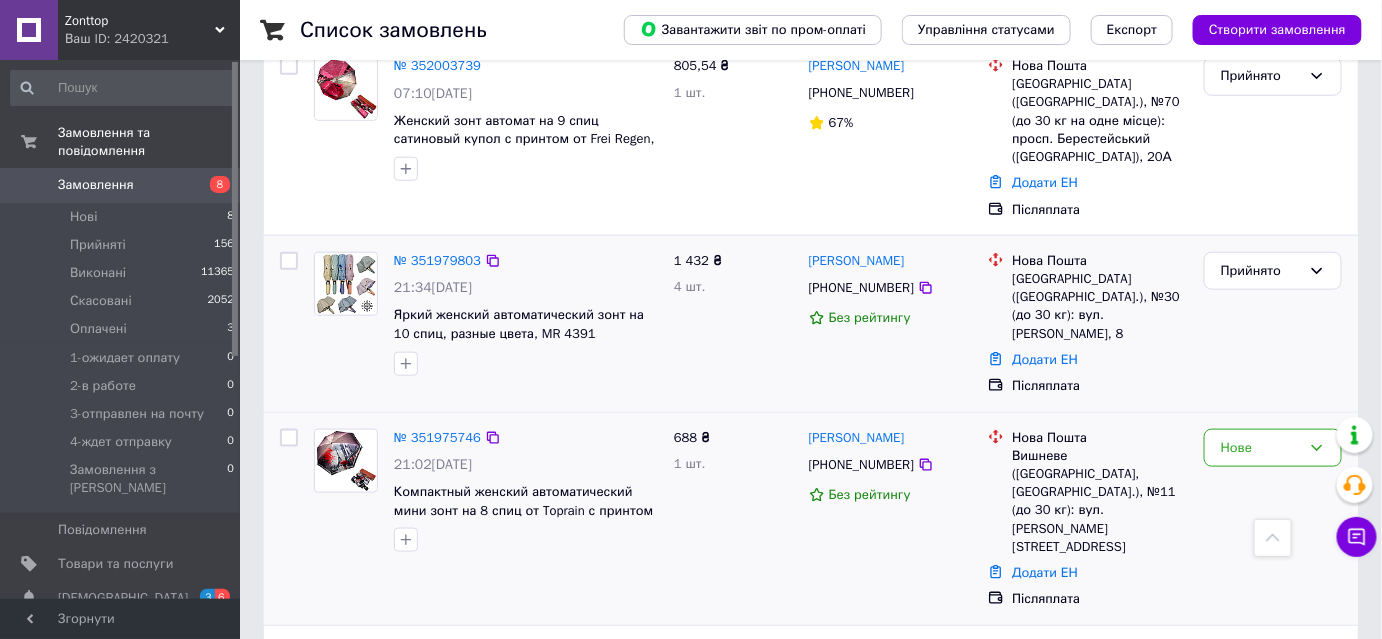 scroll, scrollTop: 636, scrollLeft: 0, axis: vertical 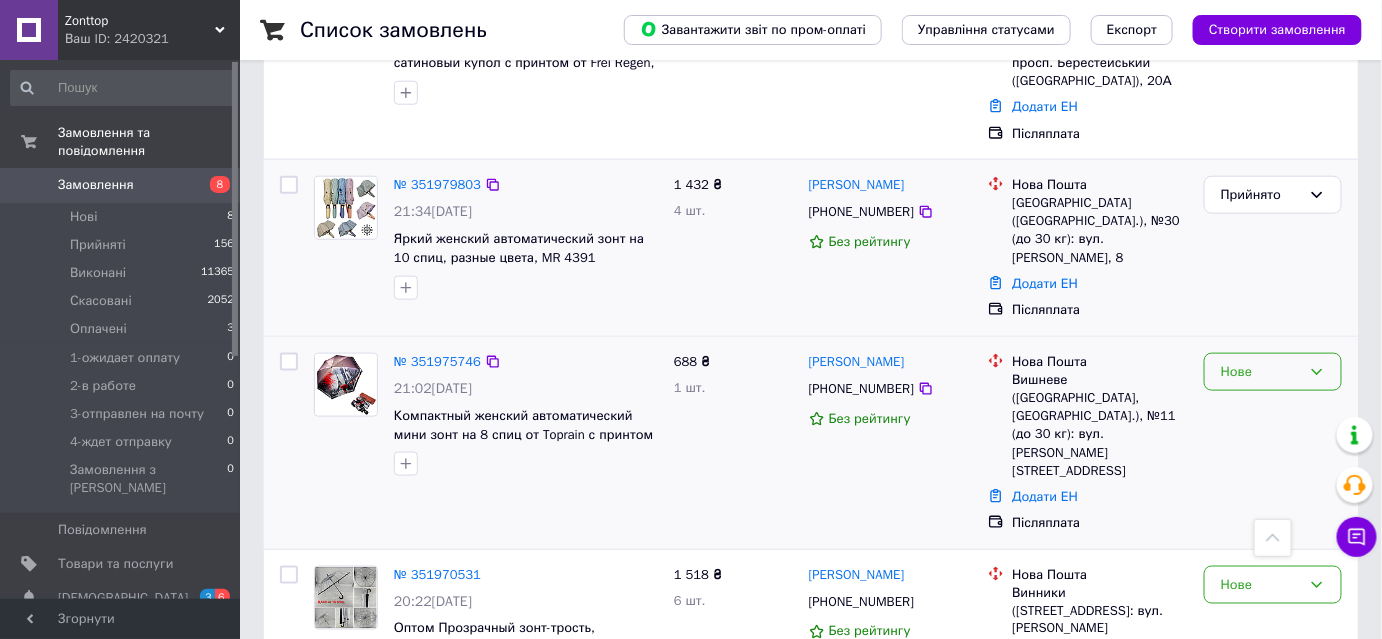 click 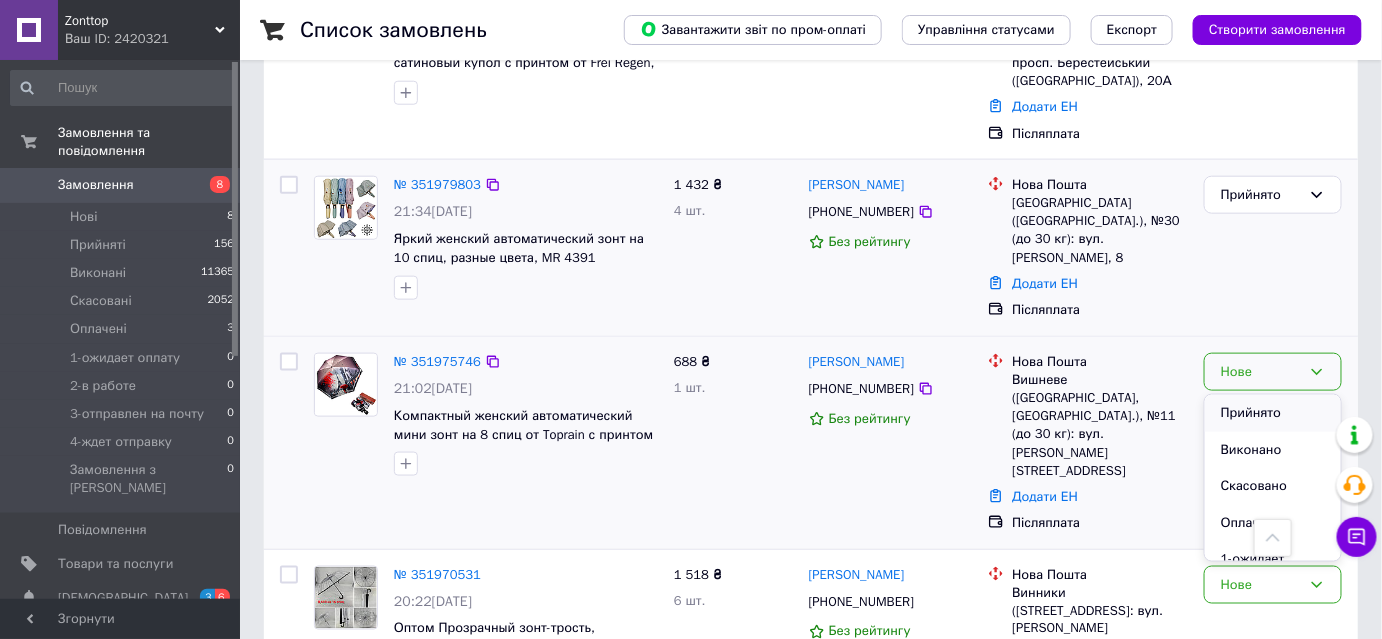 click on "Прийнято" at bounding box center [1273, 413] 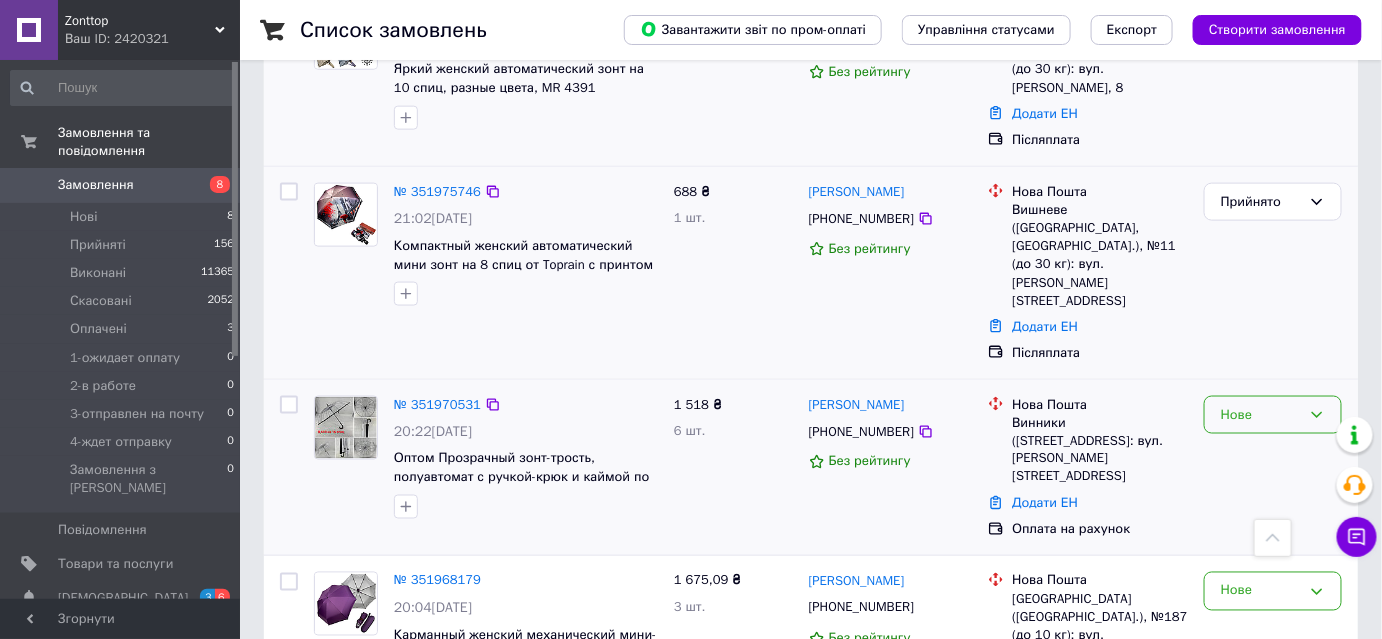 scroll, scrollTop: 818, scrollLeft: 0, axis: vertical 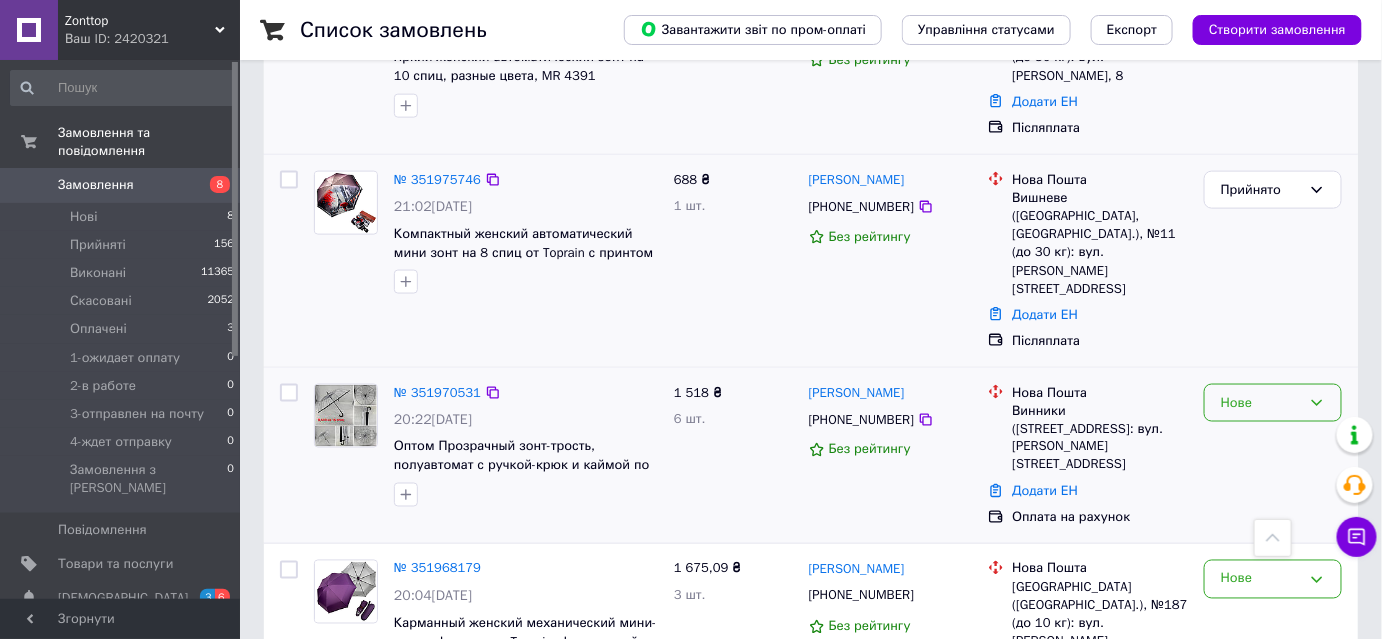 click on "Нове" at bounding box center [1261, 403] 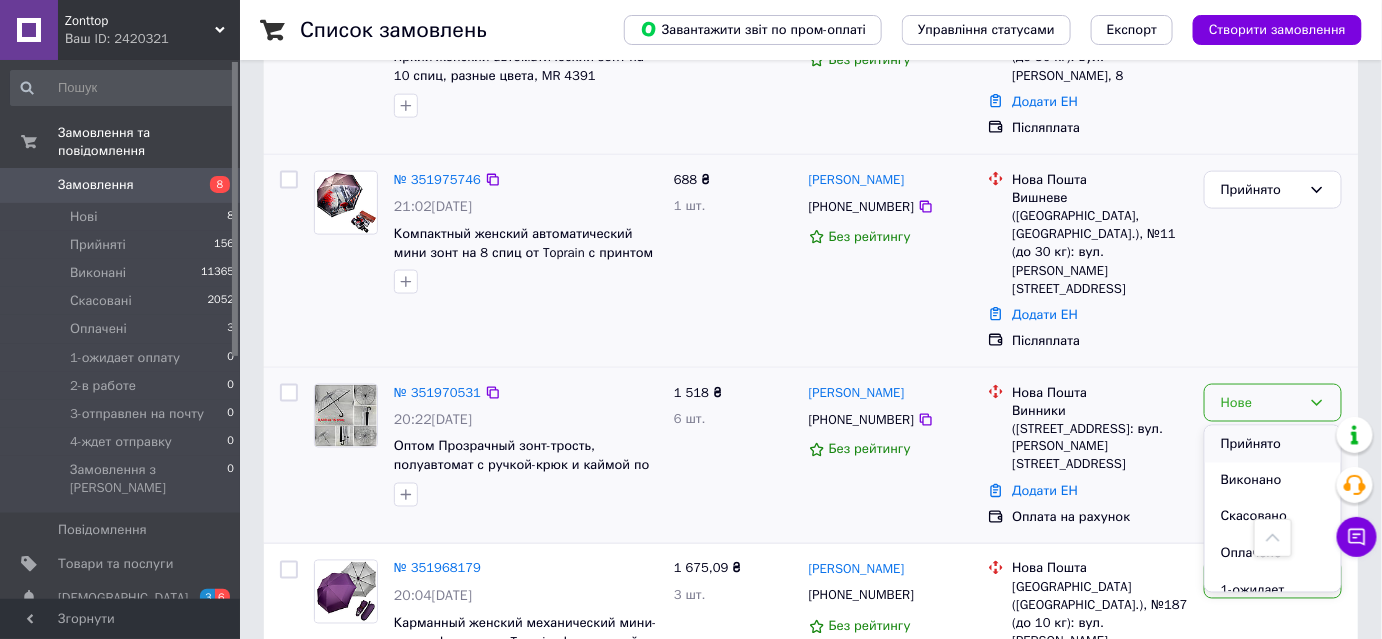 click on "Прийнято" at bounding box center (1273, 444) 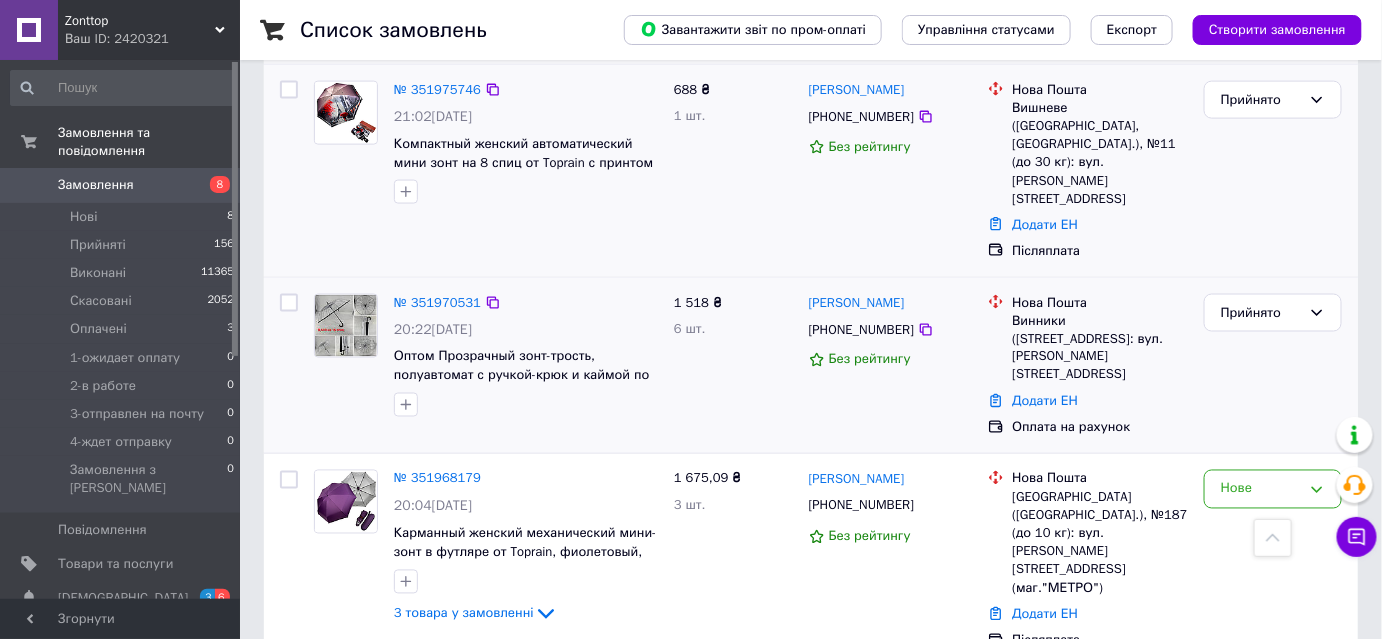 scroll, scrollTop: 909, scrollLeft: 0, axis: vertical 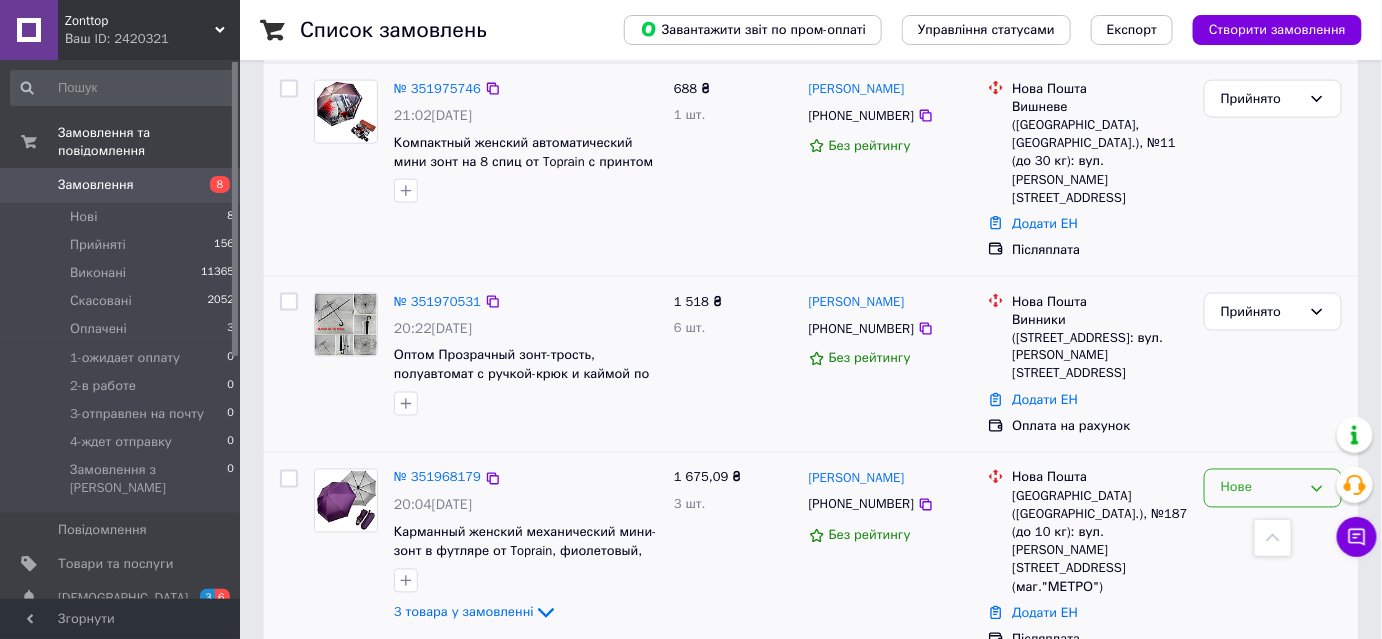 click on "Нове" at bounding box center [1261, 488] 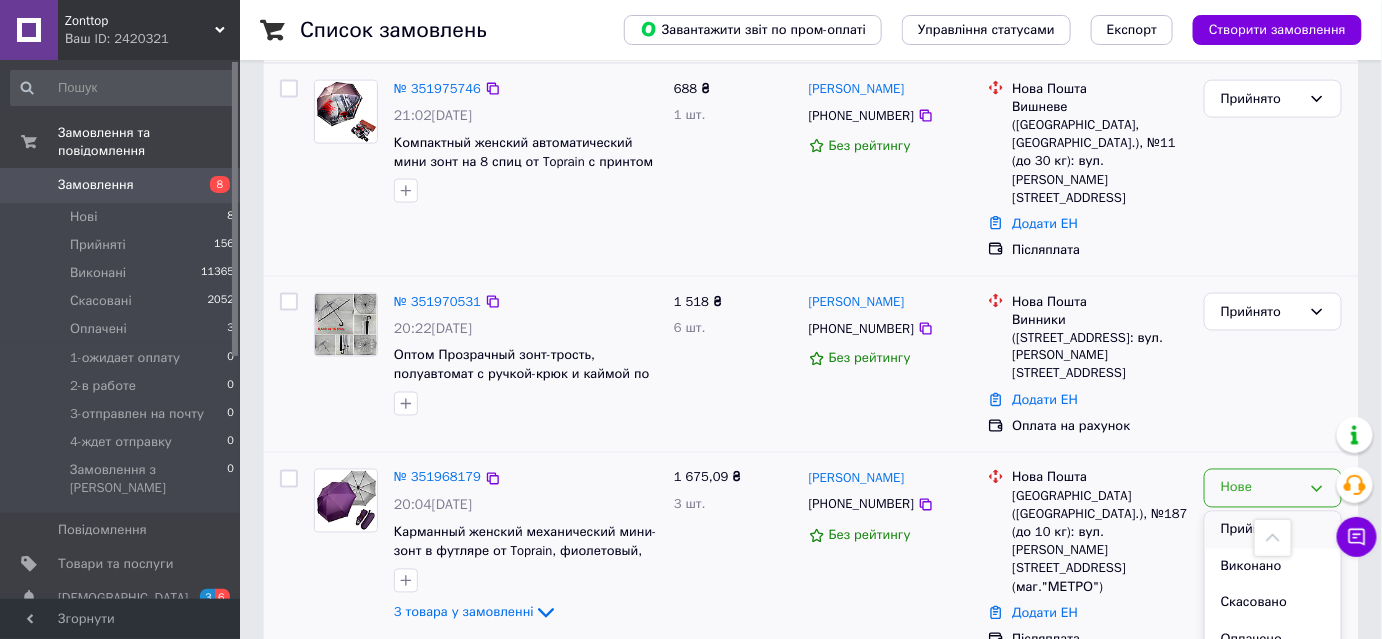click on "Прийнято" at bounding box center [1273, 530] 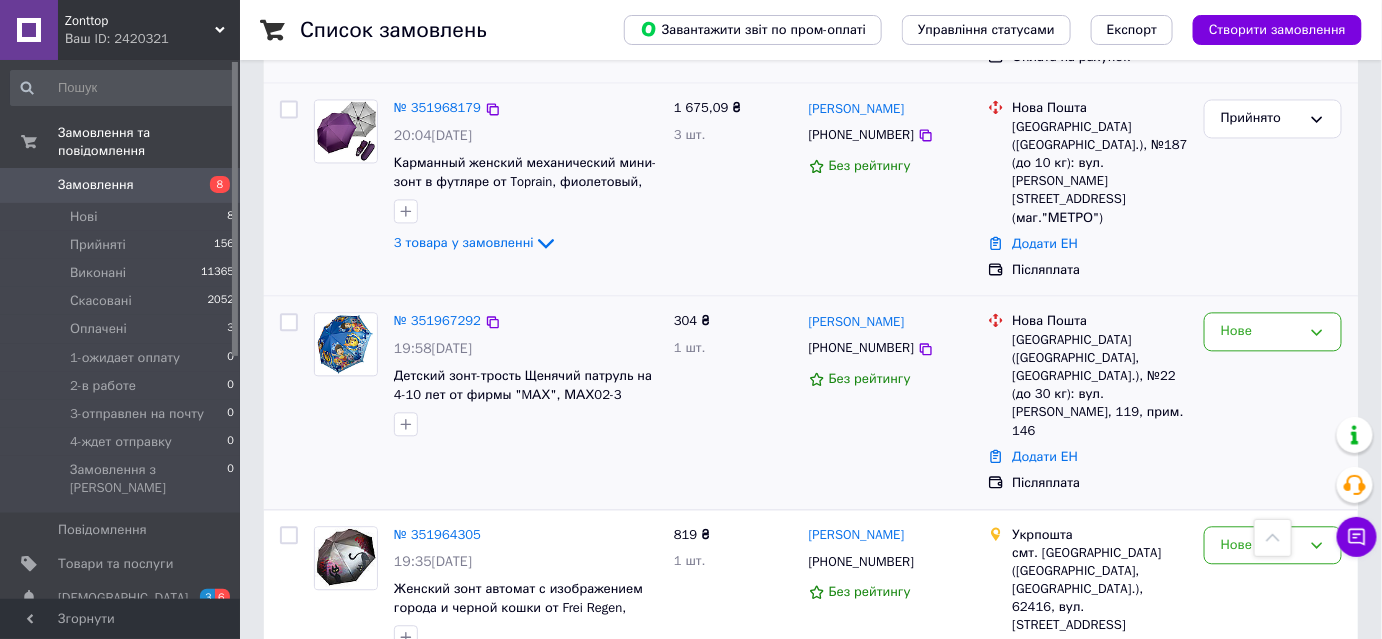 scroll, scrollTop: 1181, scrollLeft: 0, axis: vertical 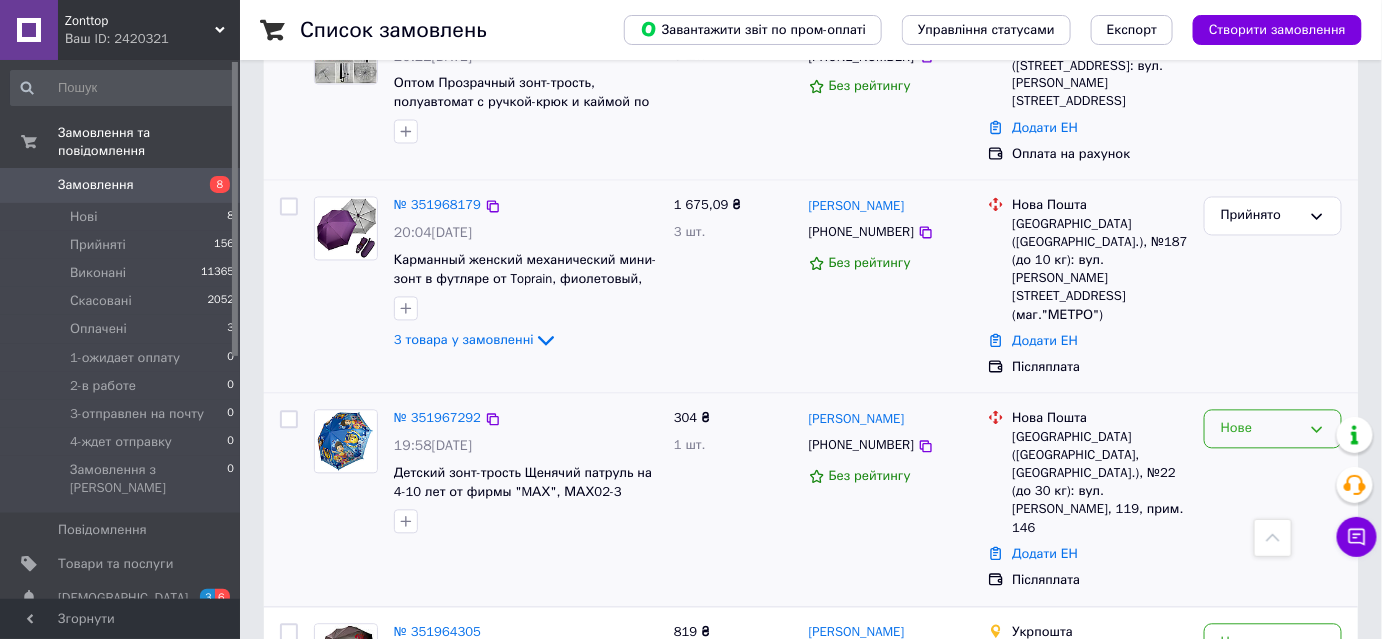 click on "Нове" at bounding box center (1261, 429) 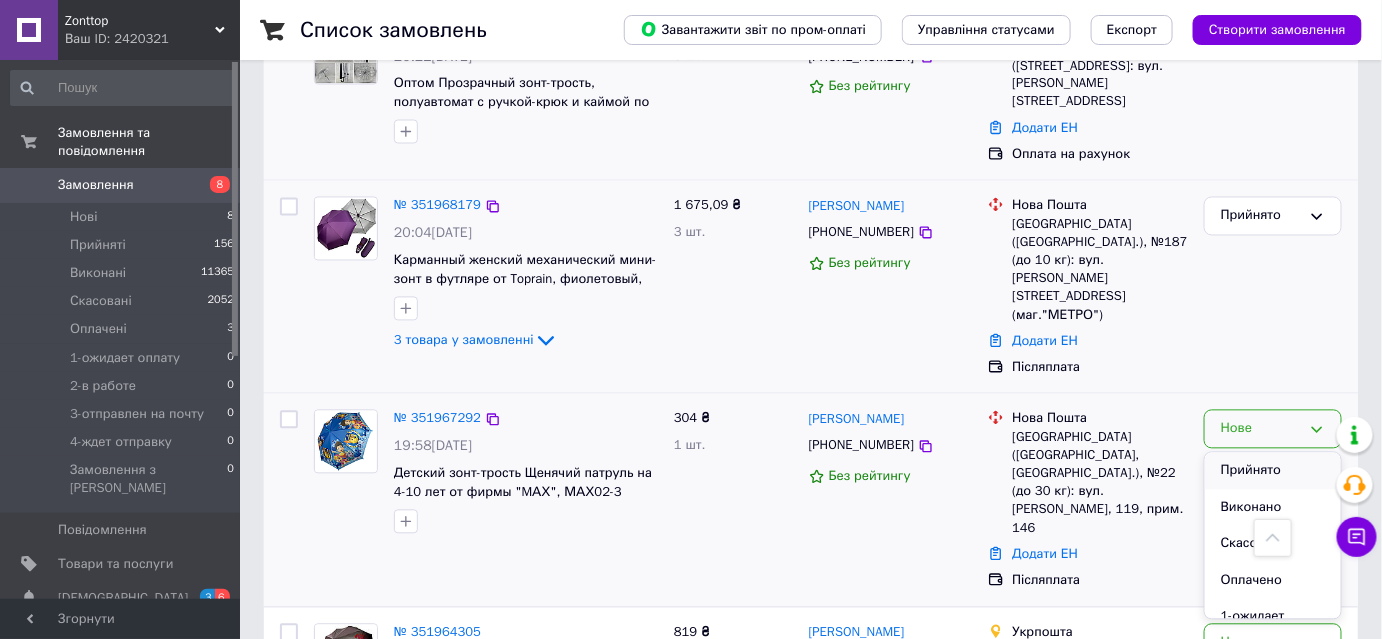 click on "Прийнято" at bounding box center (1273, 471) 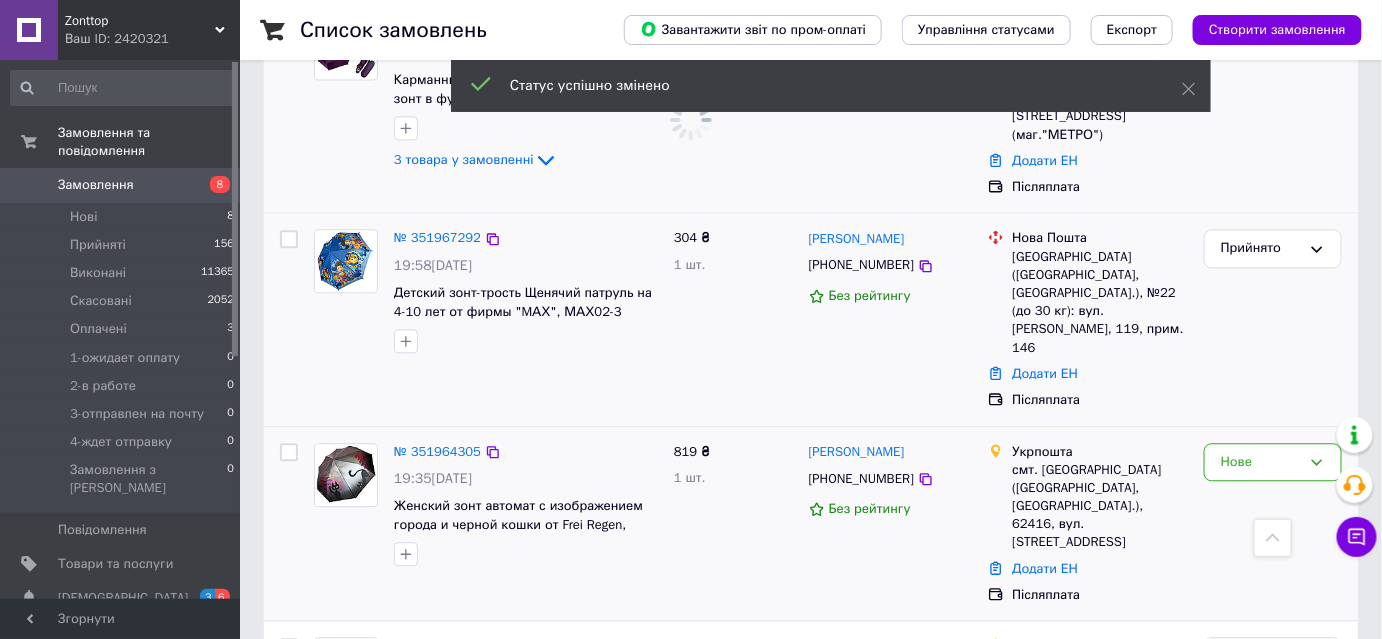 scroll, scrollTop: 1363, scrollLeft: 0, axis: vertical 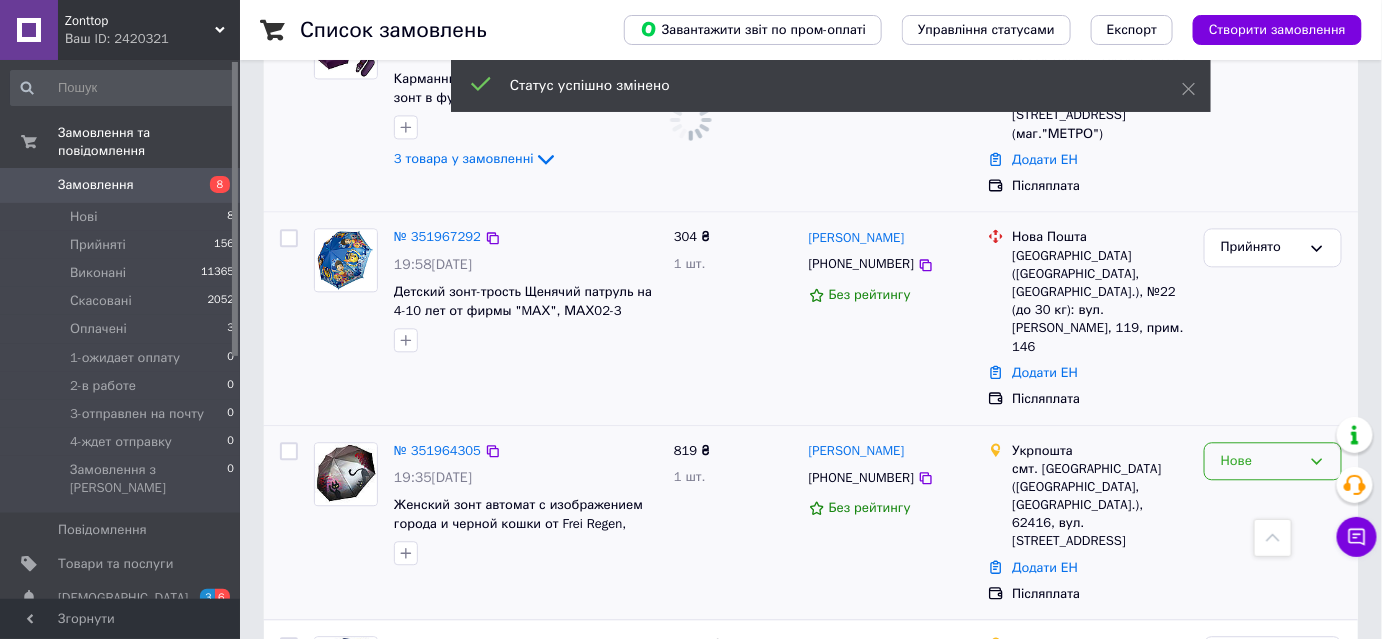 click on "Нове" at bounding box center (1261, 461) 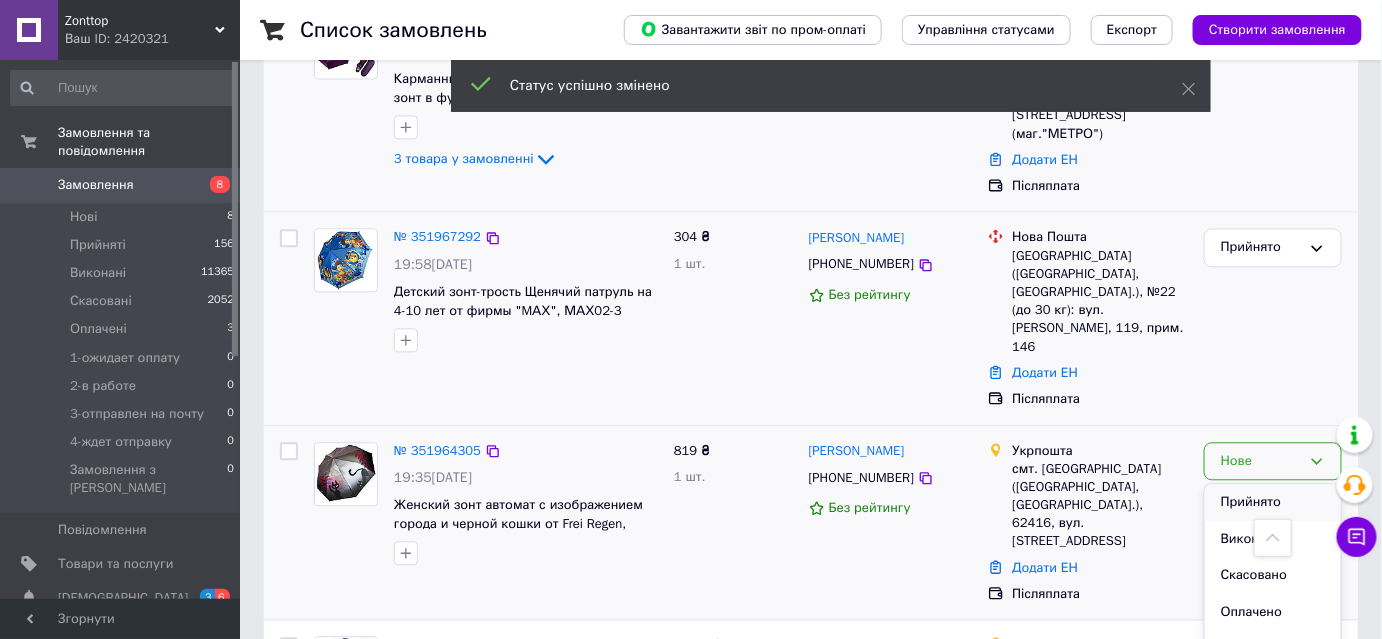 click on "Прийнято" at bounding box center (1273, 502) 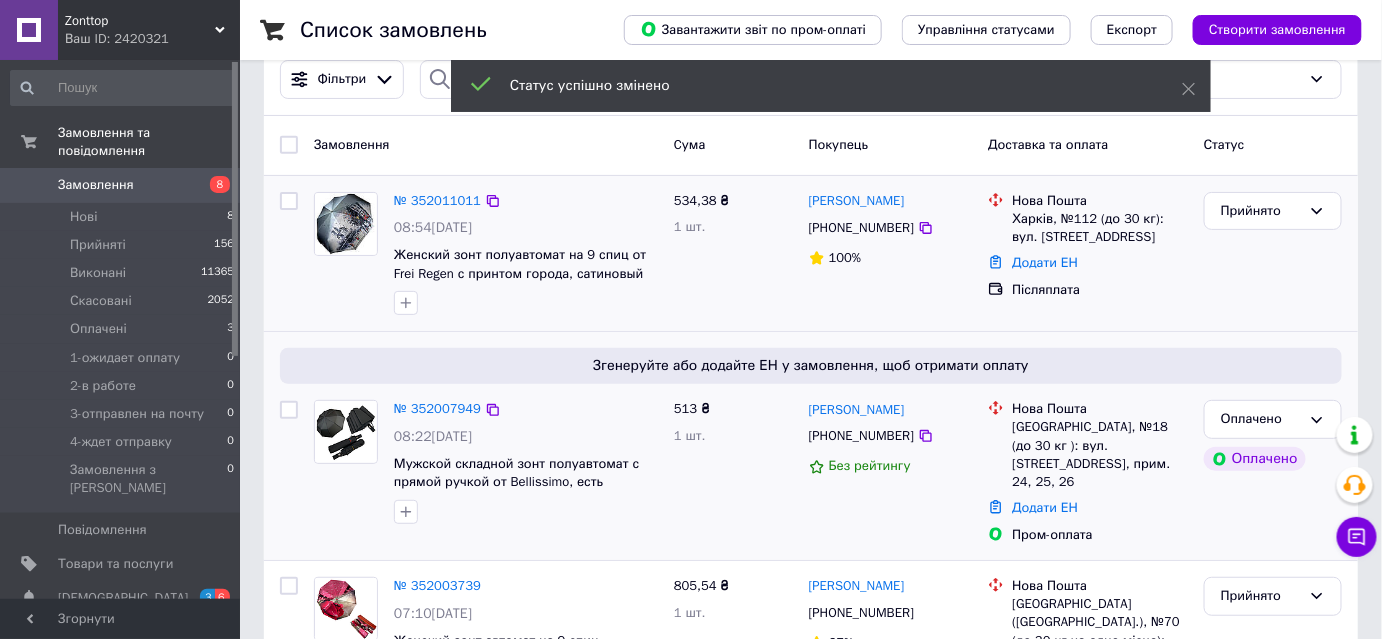 scroll, scrollTop: 0, scrollLeft: 0, axis: both 